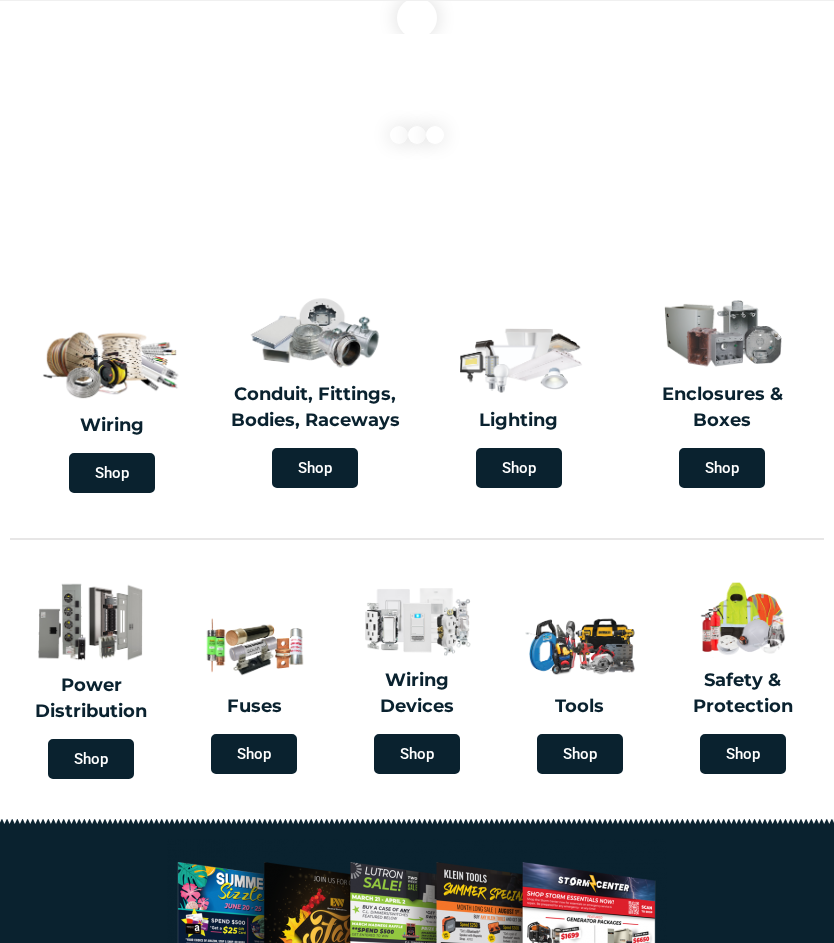scroll, scrollTop: 0, scrollLeft: 0, axis: both 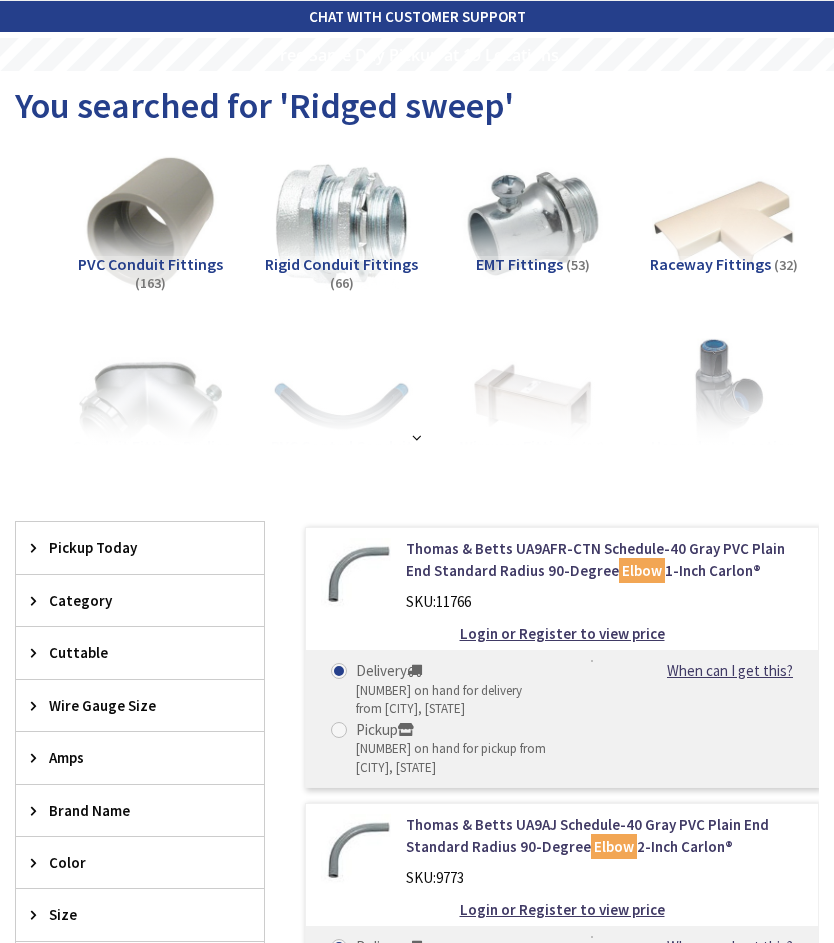 click at bounding box center [417, 390] 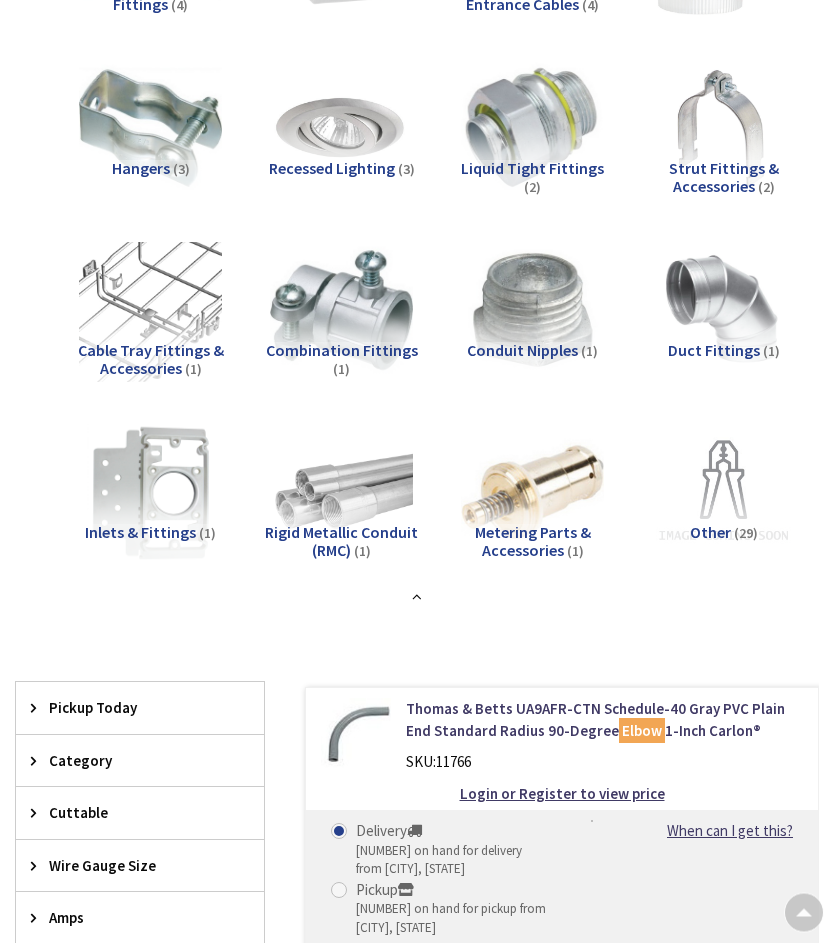 scroll, scrollTop: 643, scrollLeft: 0, axis: vertical 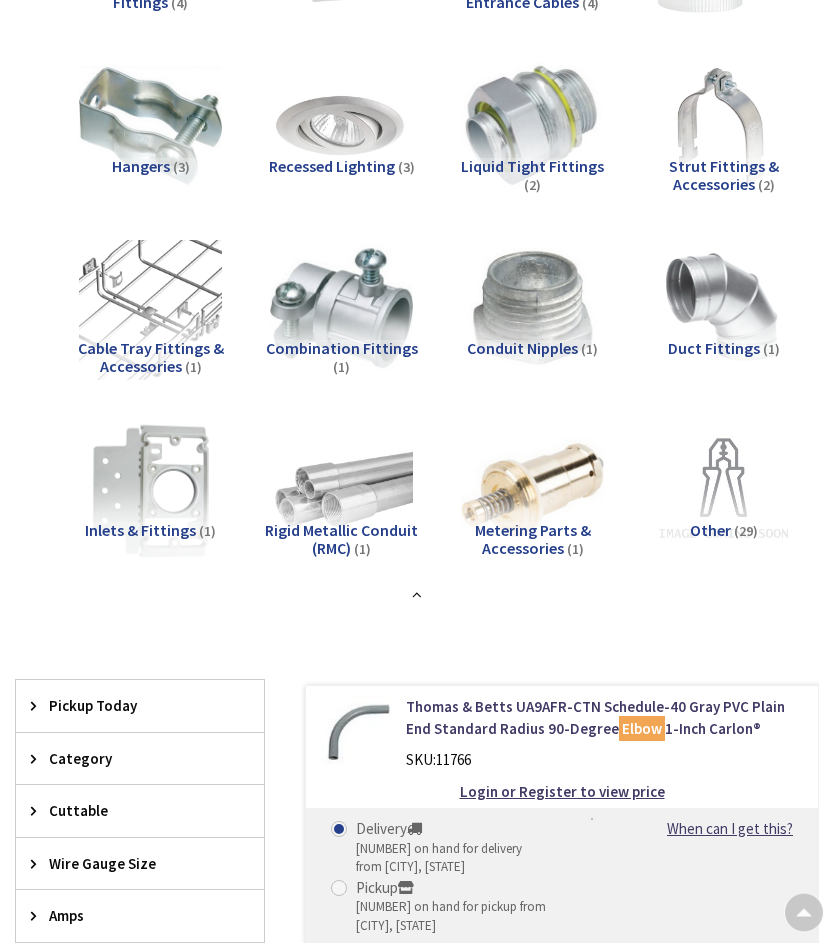 click on "Rigid Metallic Conduit (RMC)" at bounding box center (341, 540) 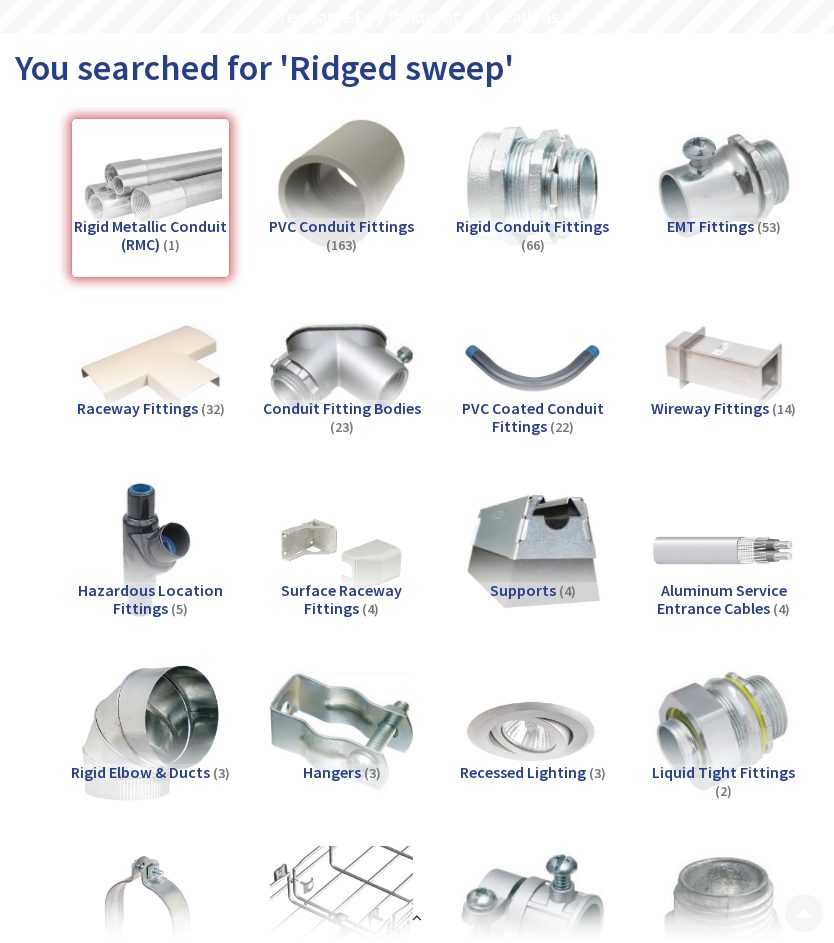 scroll, scrollTop: 0, scrollLeft: 0, axis: both 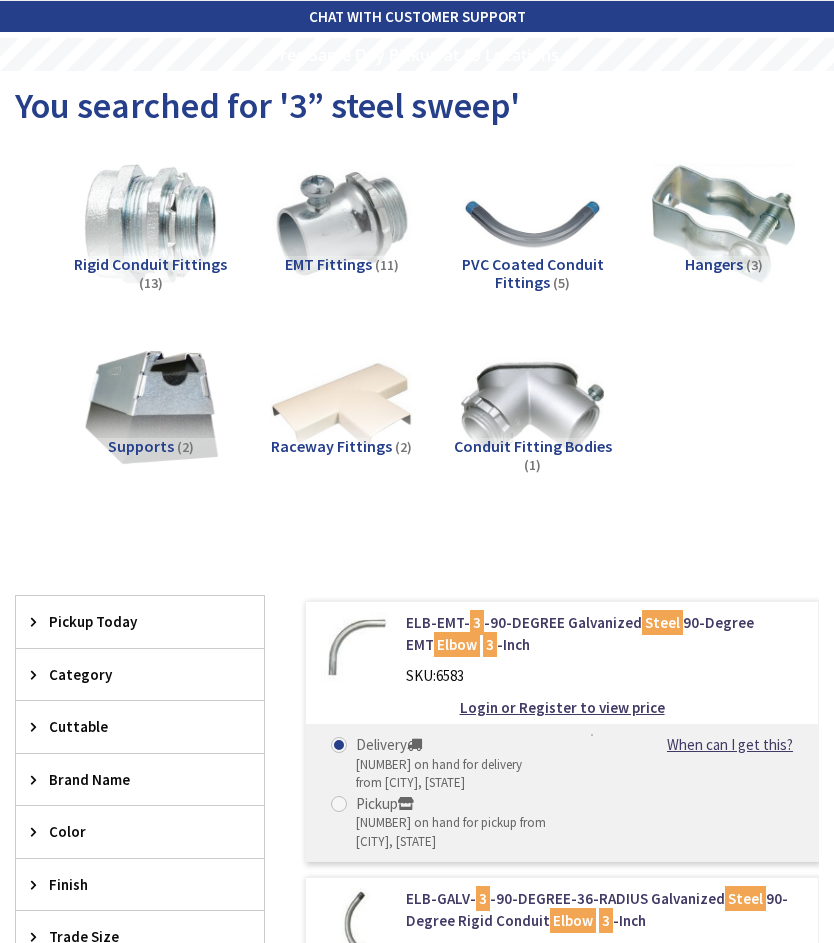 click on "Login or Register to view price" at bounding box center [562, 707] 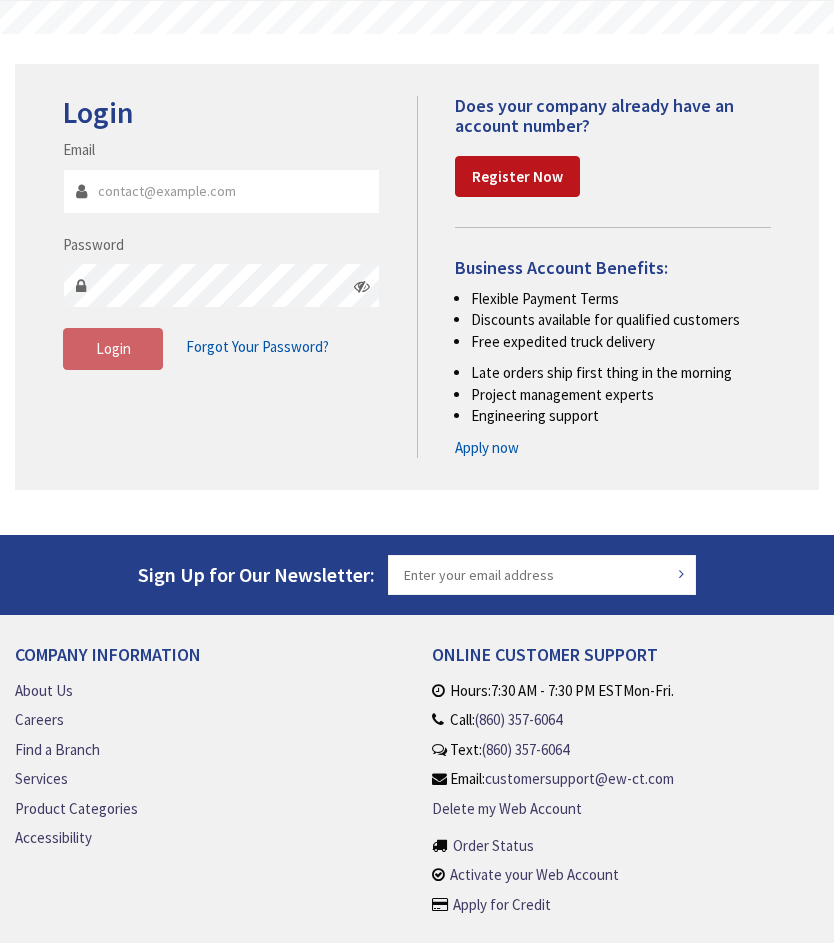 scroll, scrollTop: 0, scrollLeft: 0, axis: both 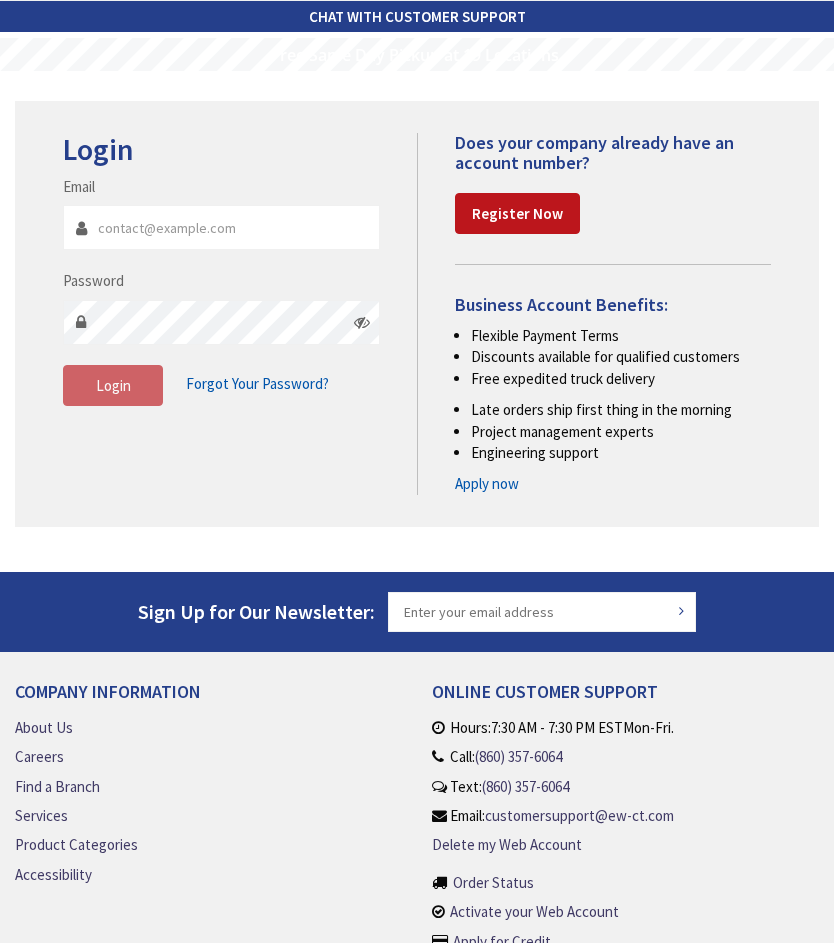 click on "Email" at bounding box center (221, 227) 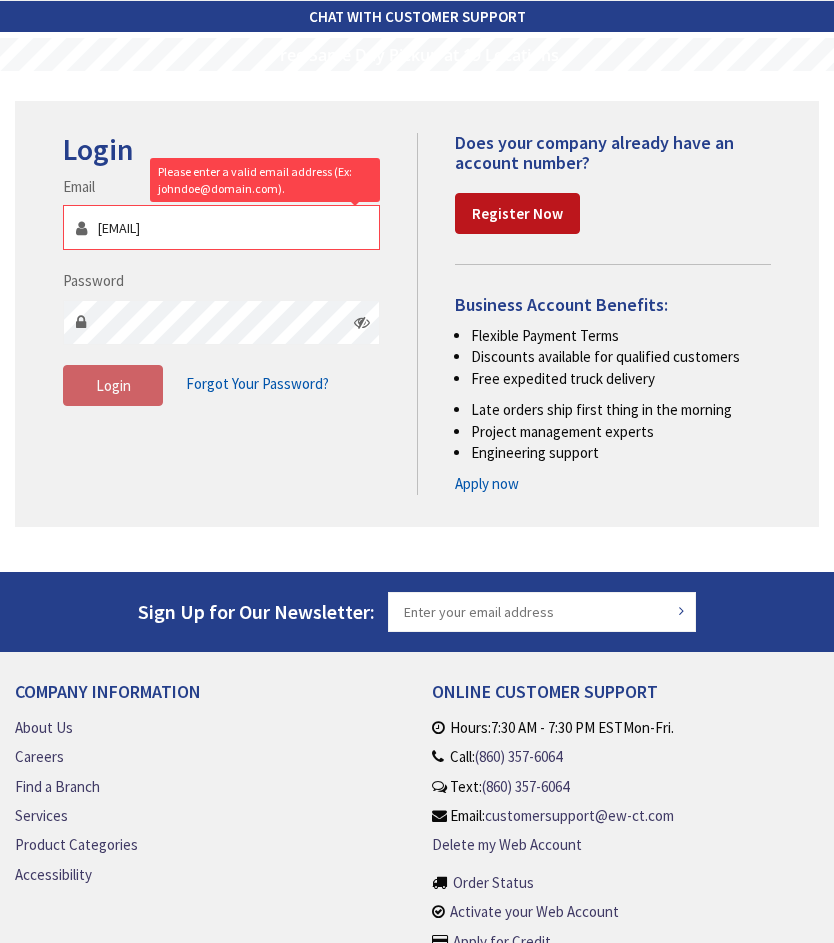 scroll, scrollTop: 0, scrollLeft: 0, axis: both 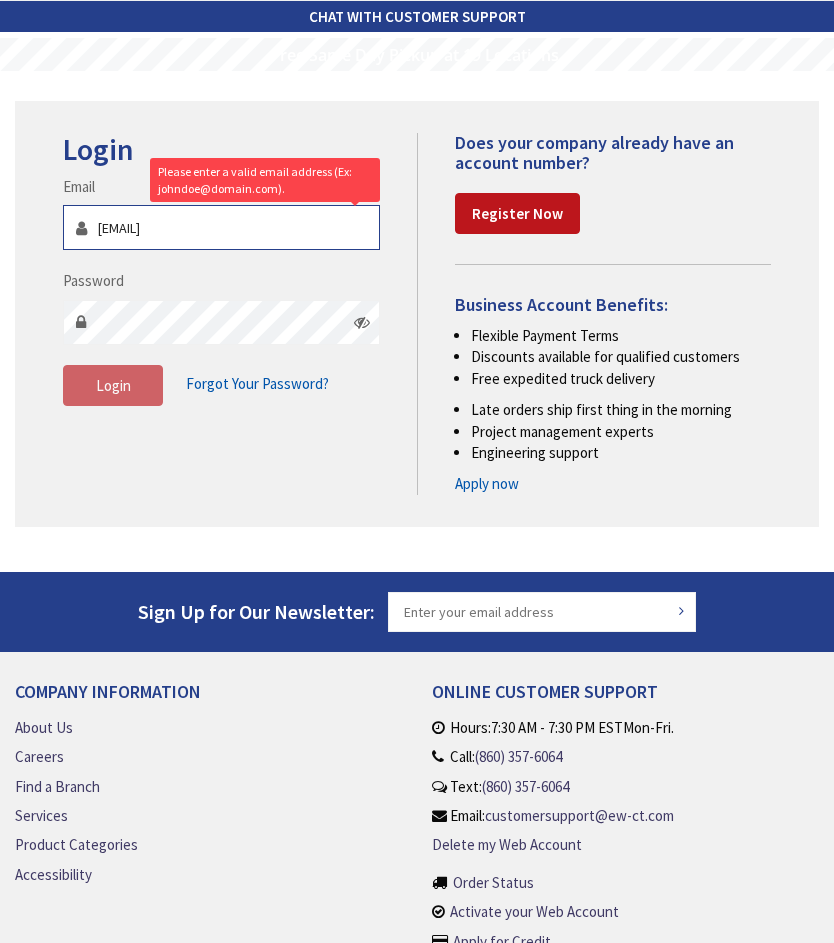 click on "mark.maynard@sbc global.net" at bounding box center (221, 227) 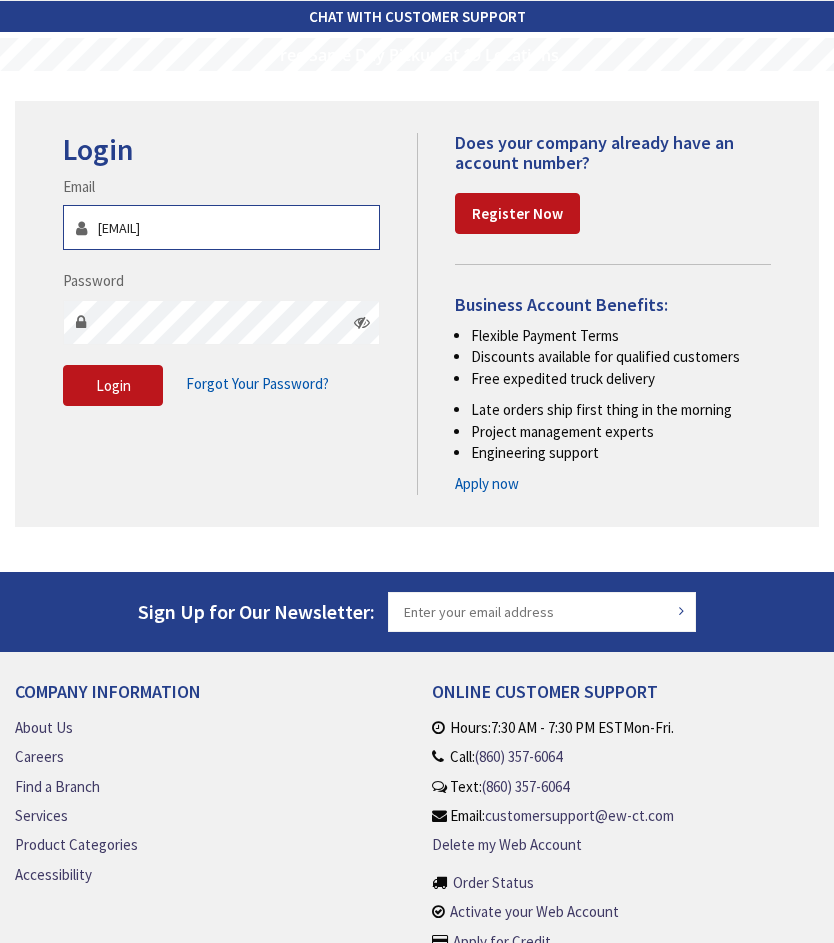 type on "mark.maynard@sbcglobal.net" 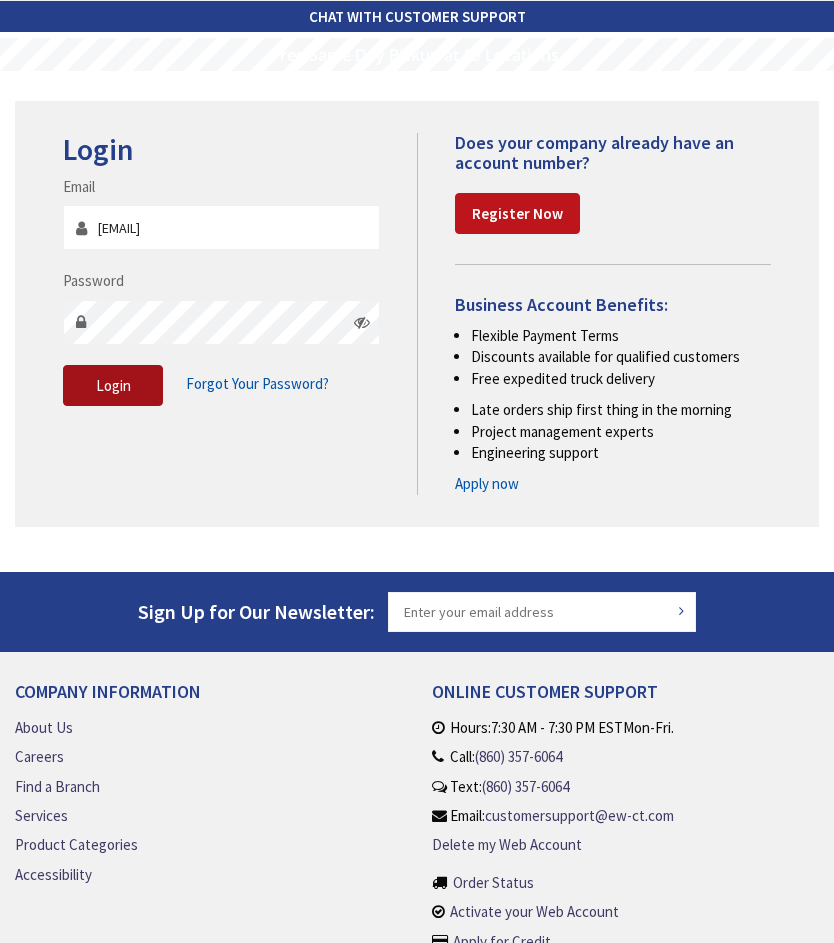 click on "Login" at bounding box center [113, 385] 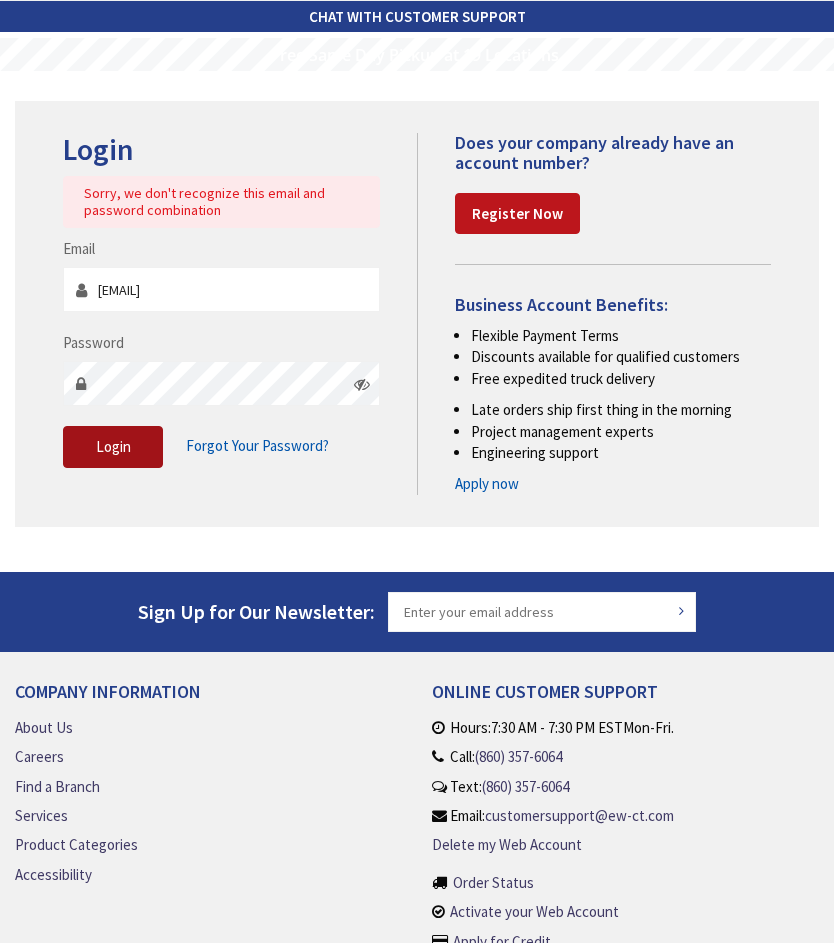 click on "Login" at bounding box center (113, 447) 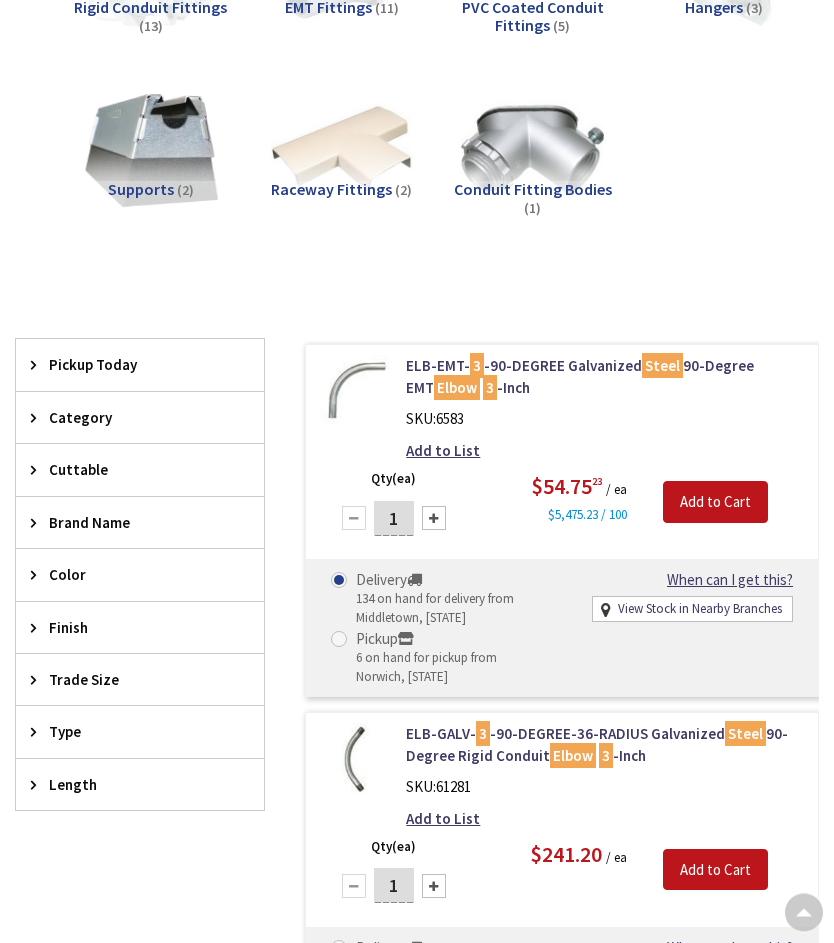 scroll, scrollTop: 259, scrollLeft: 0, axis: vertical 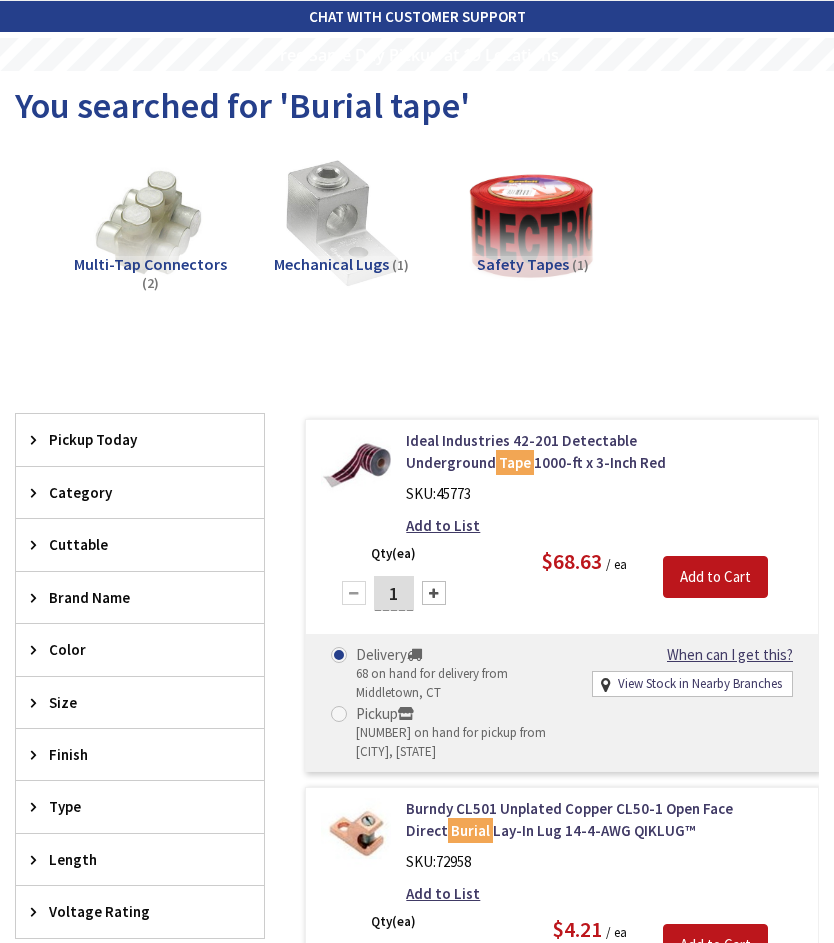 click at bounding box center [532, 224] 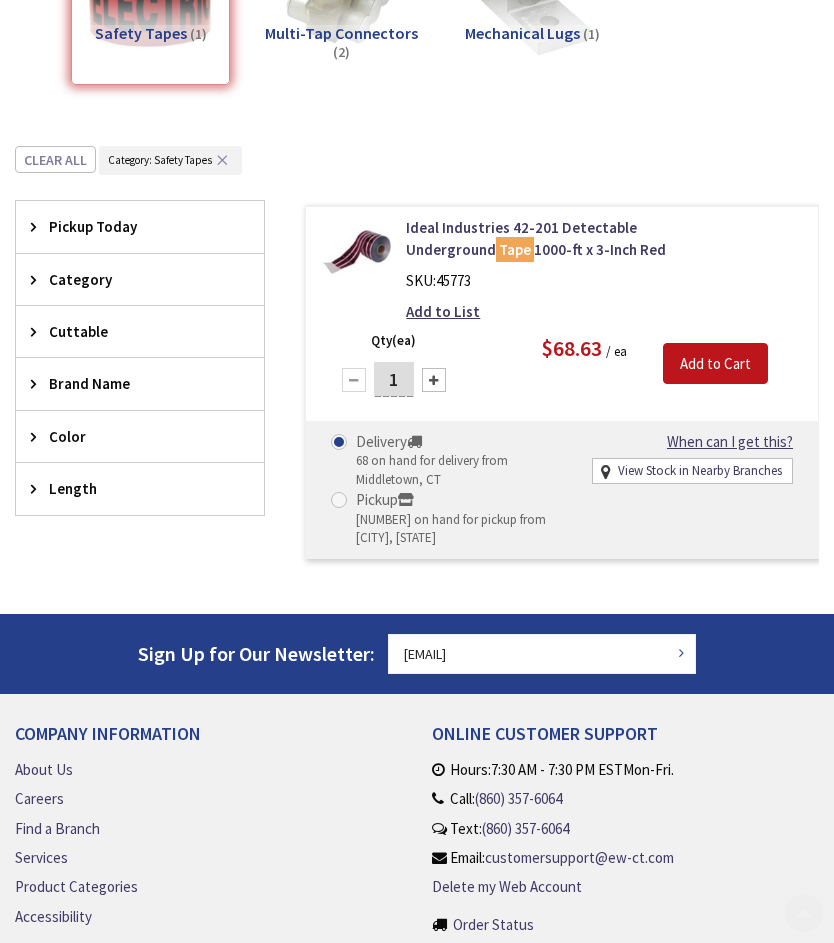 scroll, scrollTop: 377, scrollLeft: 0, axis: vertical 